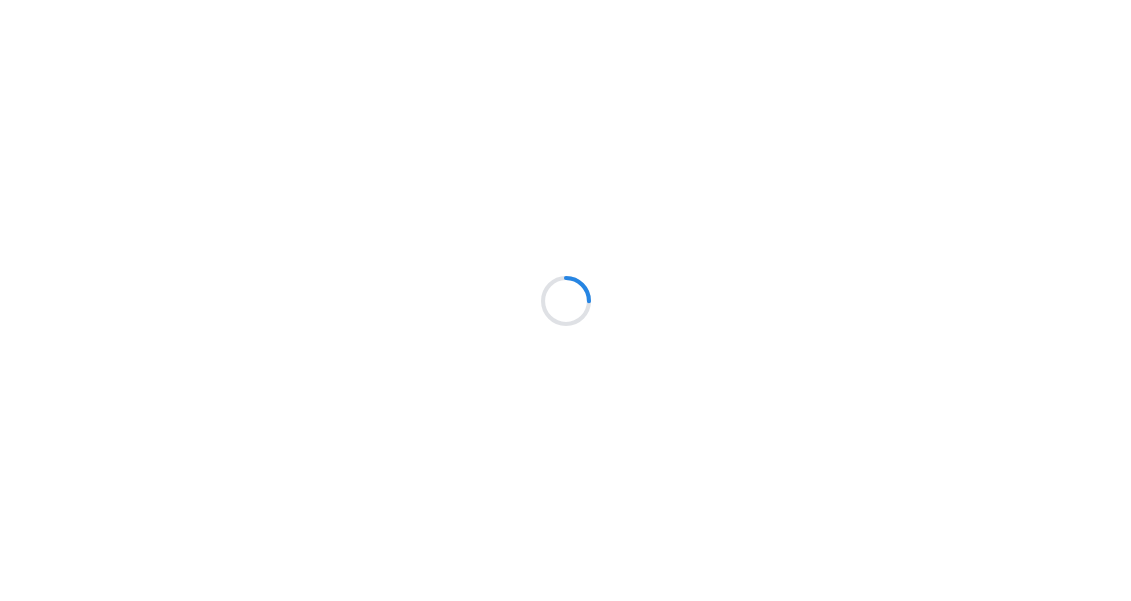 scroll, scrollTop: 0, scrollLeft: 0, axis: both 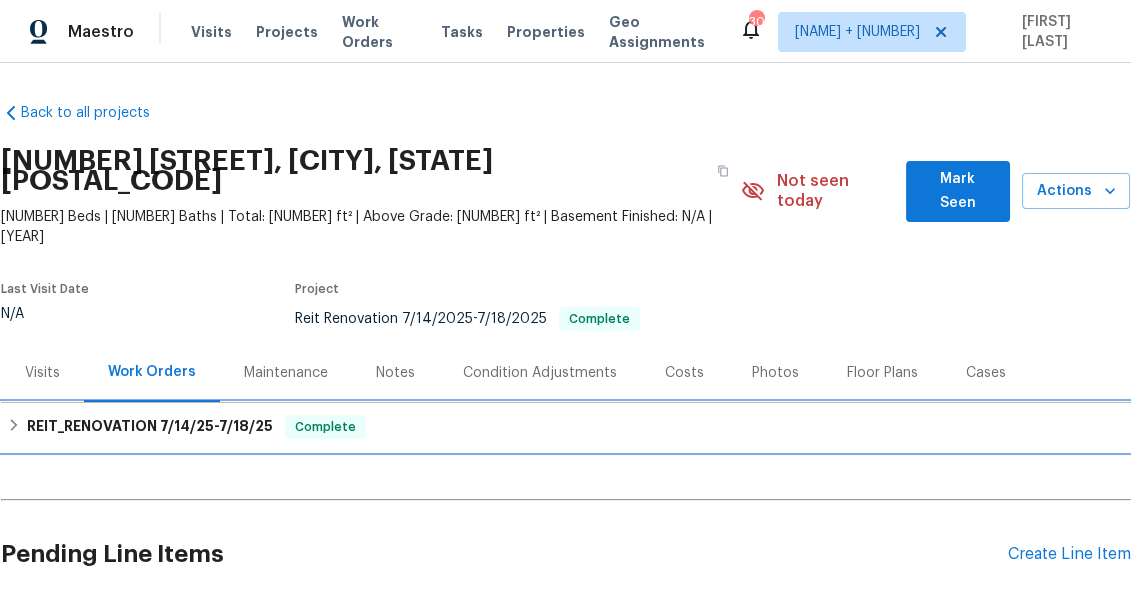 click on "REIT_RENOVATION   7/14/25  -  7/18/25" at bounding box center (150, 427) 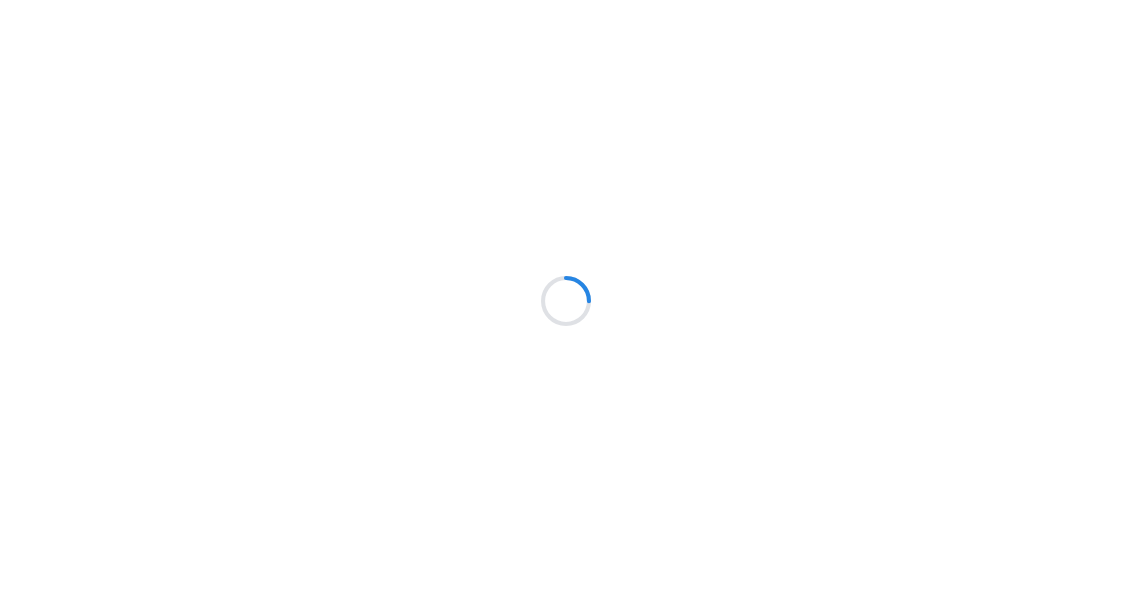 scroll, scrollTop: 0, scrollLeft: 0, axis: both 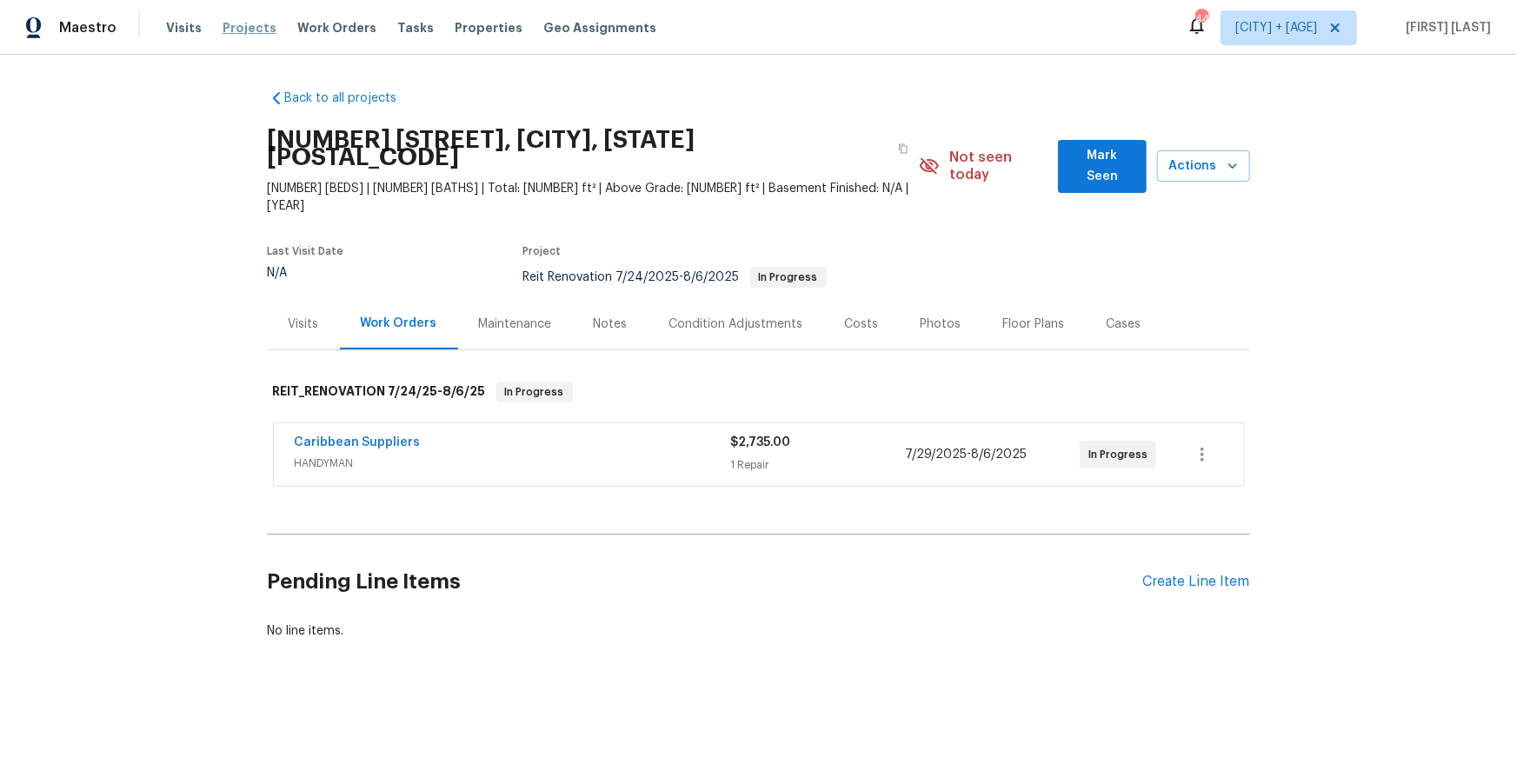 click on "Projects" at bounding box center (250, 28) 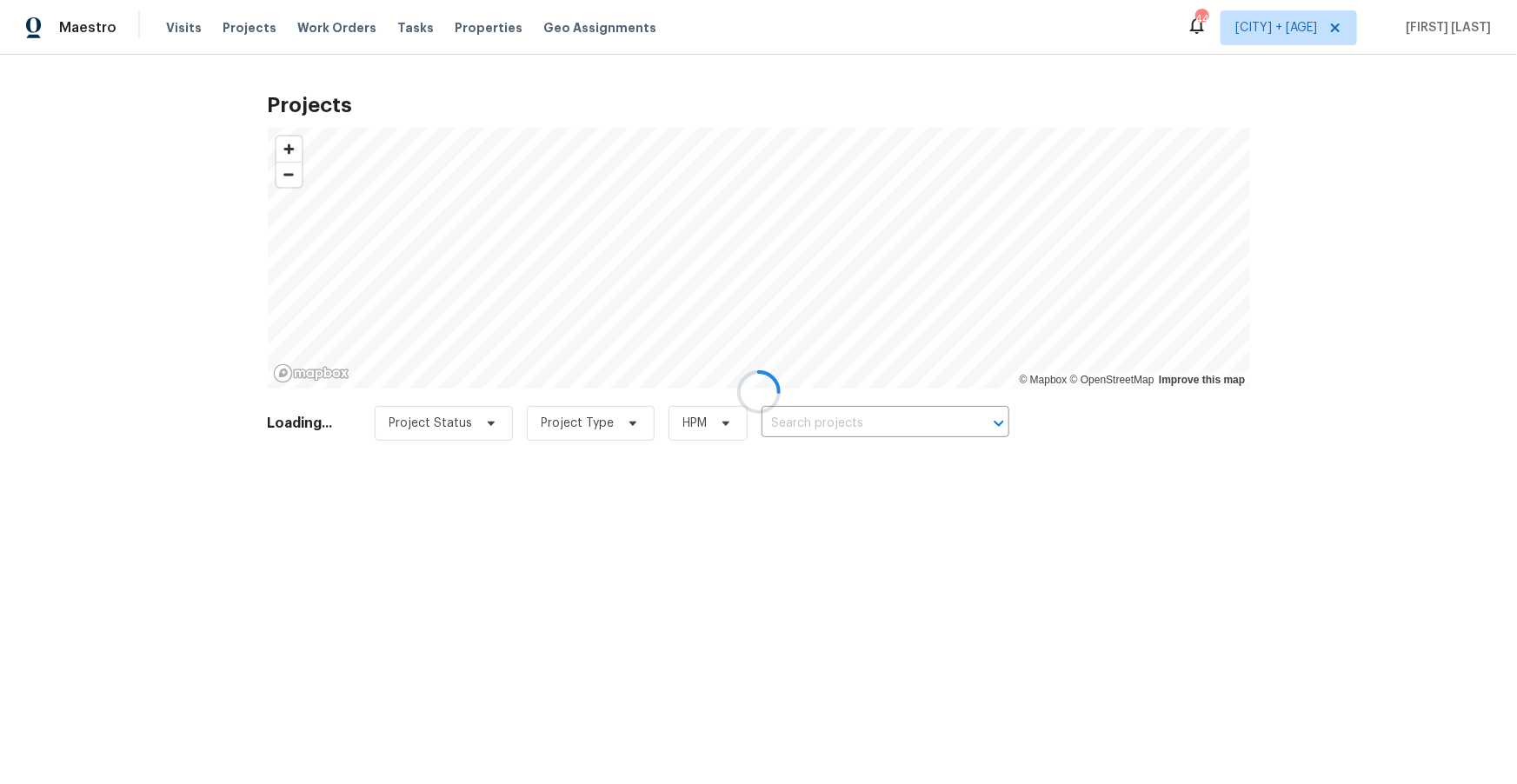 click at bounding box center [758, 392] 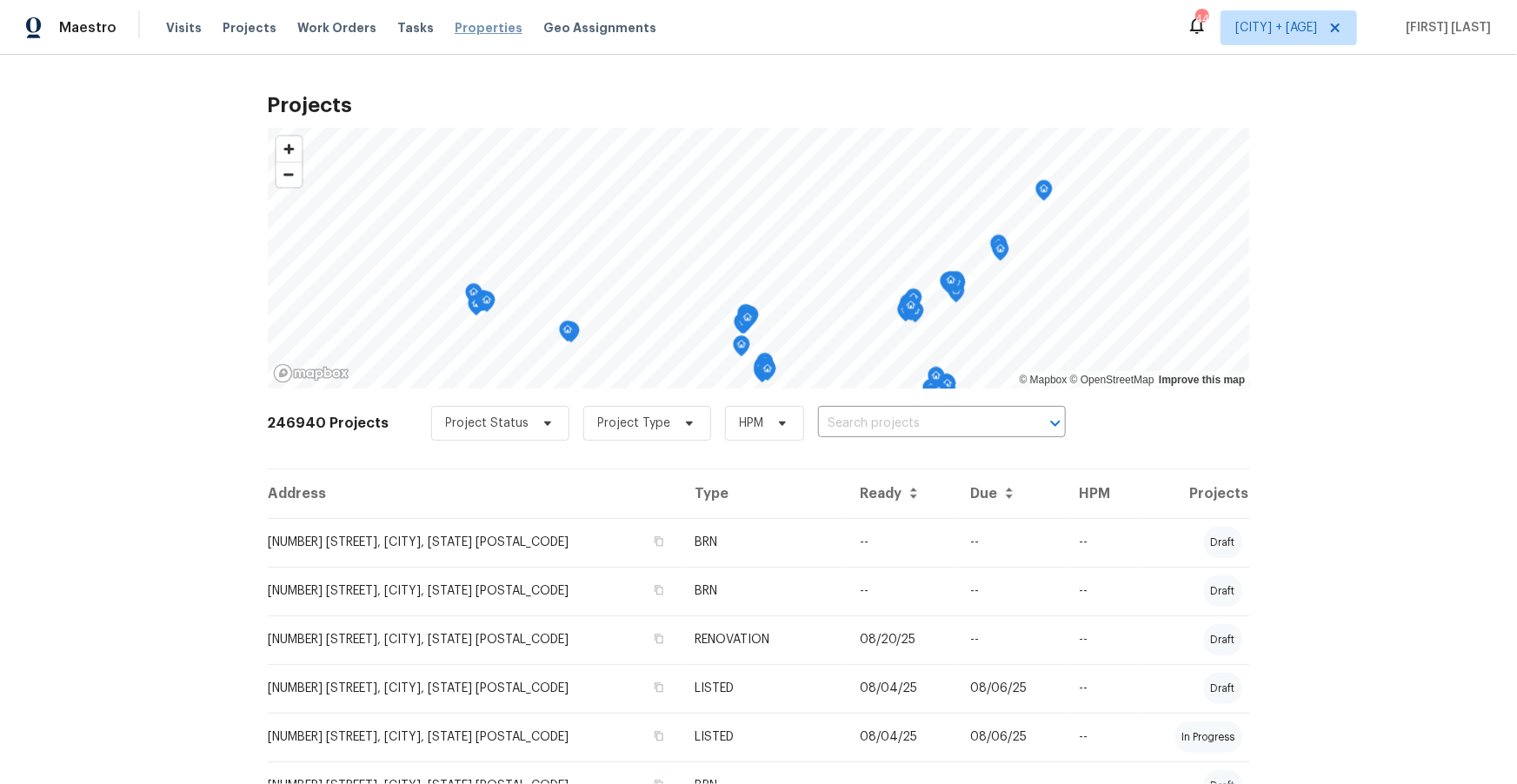click on "Properties" at bounding box center (489, 28) 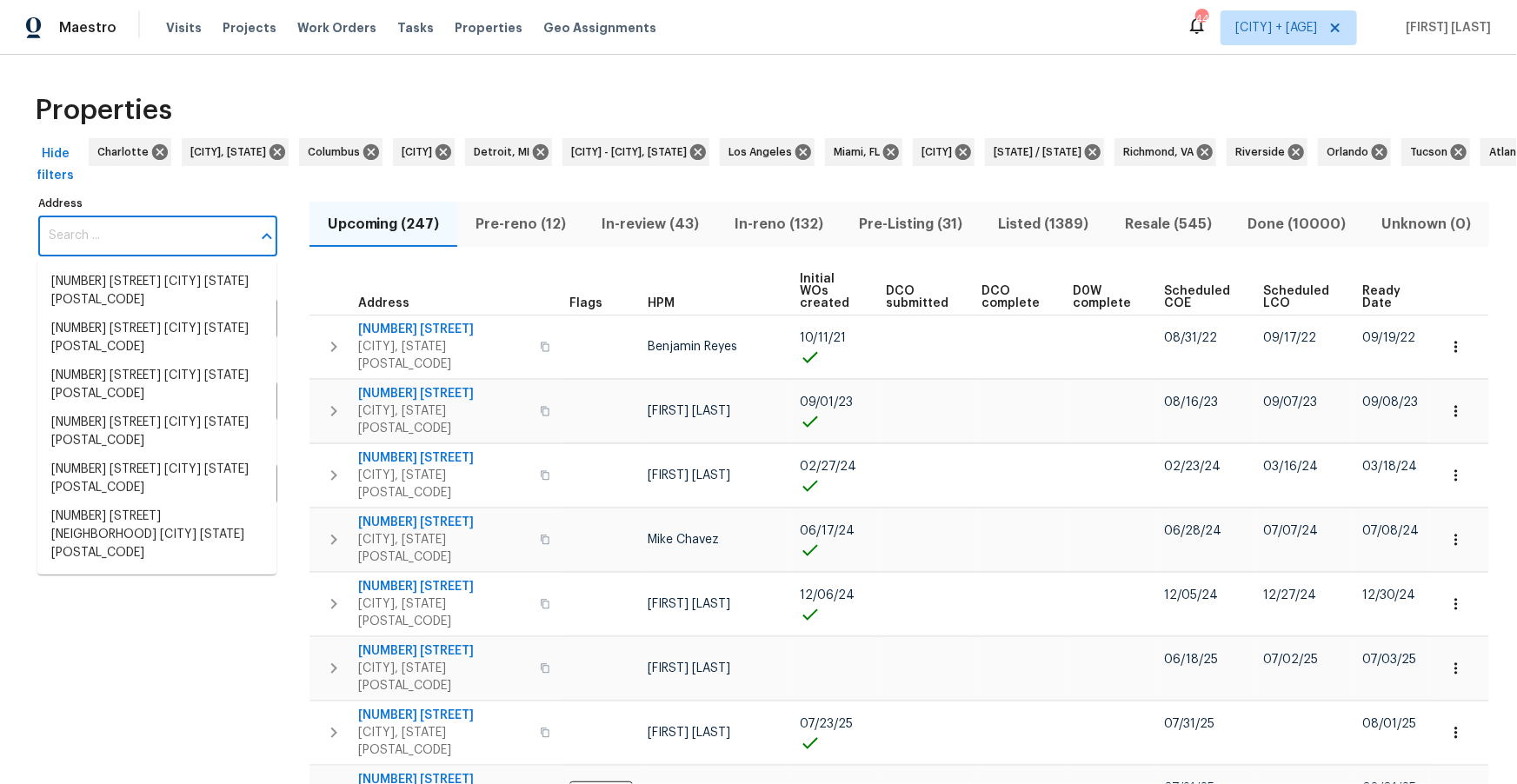 click on "Address" at bounding box center (144, 236) 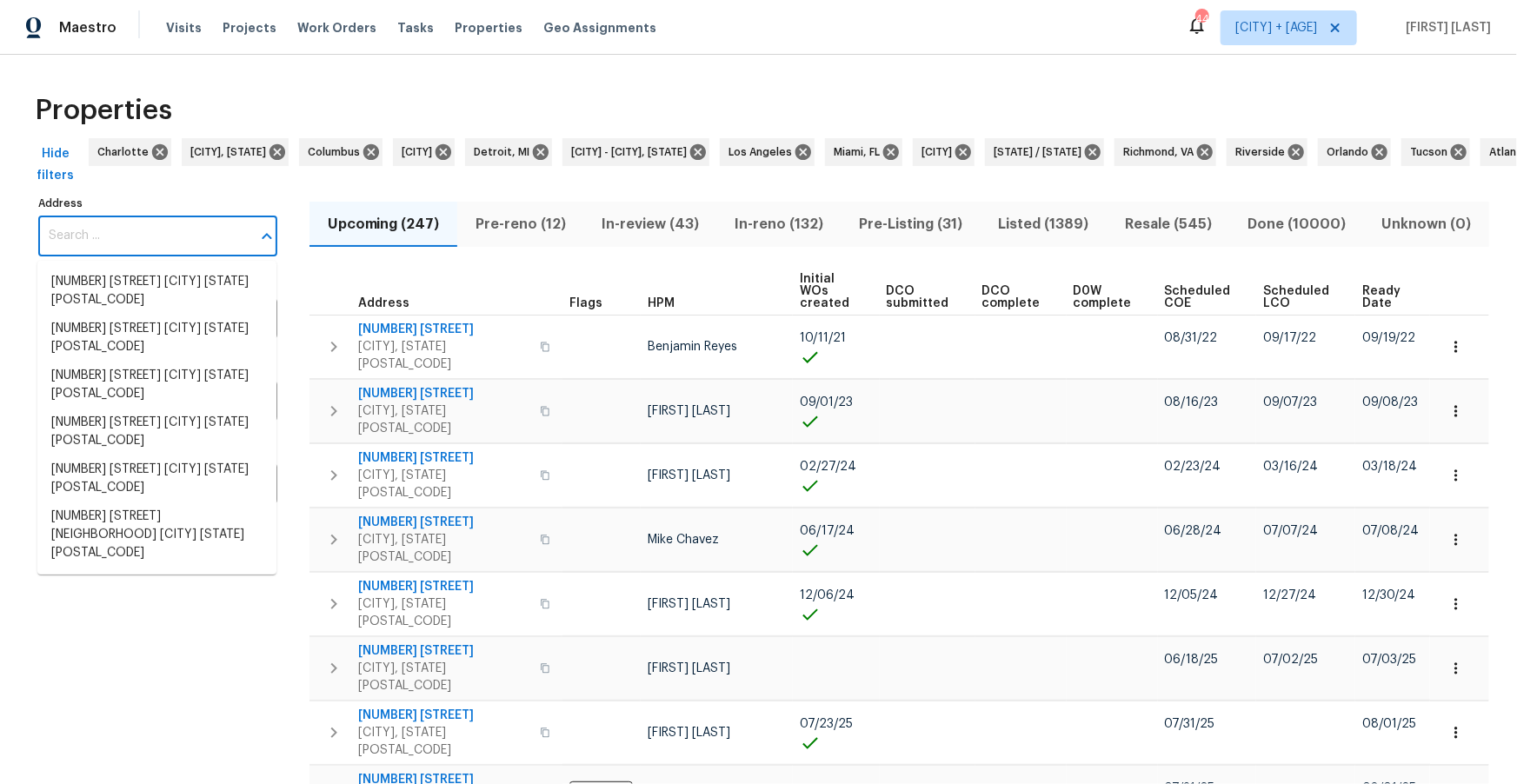 paste on "1602 Sheffield Rd, Leesburg, FL 34748" 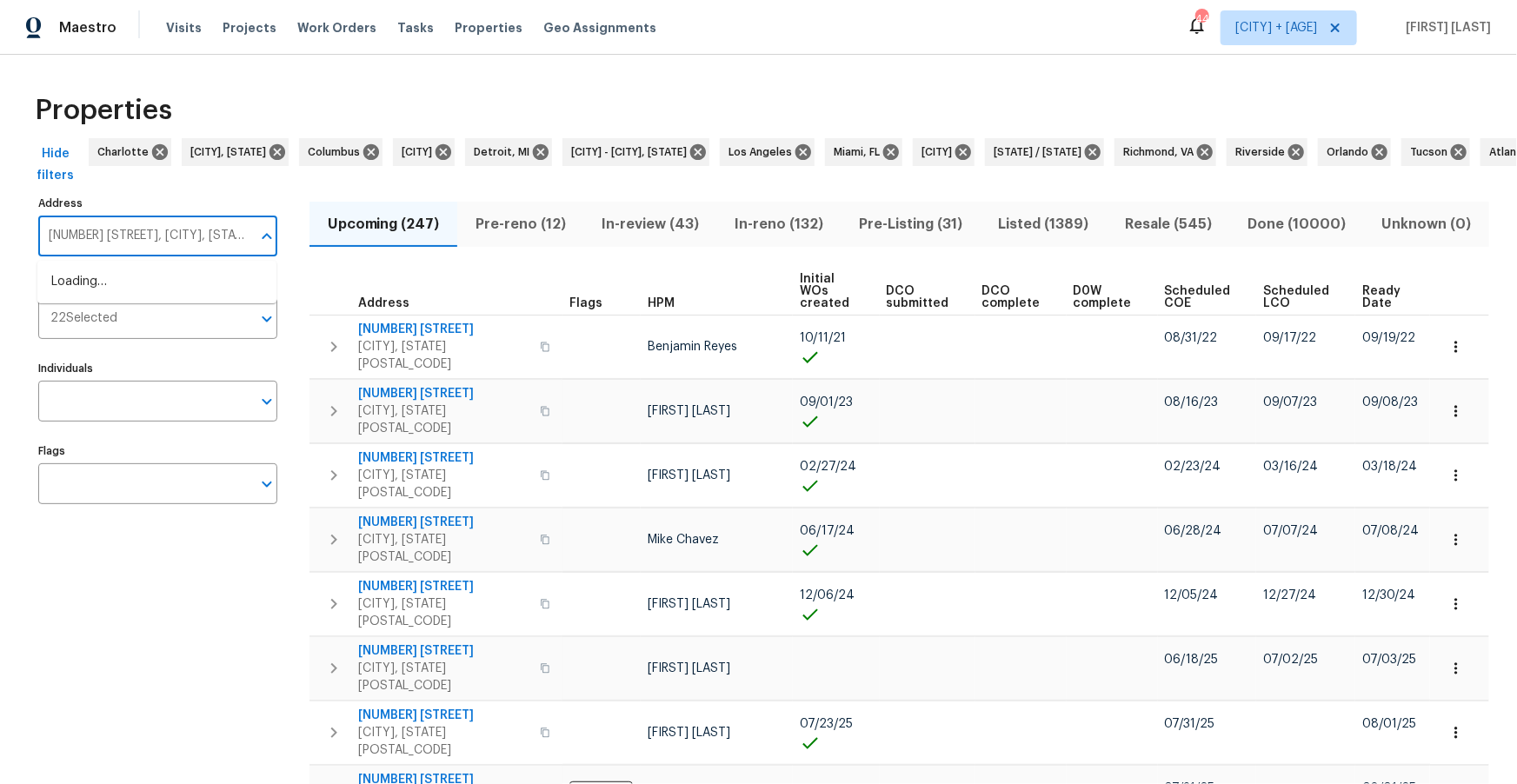 scroll, scrollTop: 0, scrollLeft: 14, axis: horizontal 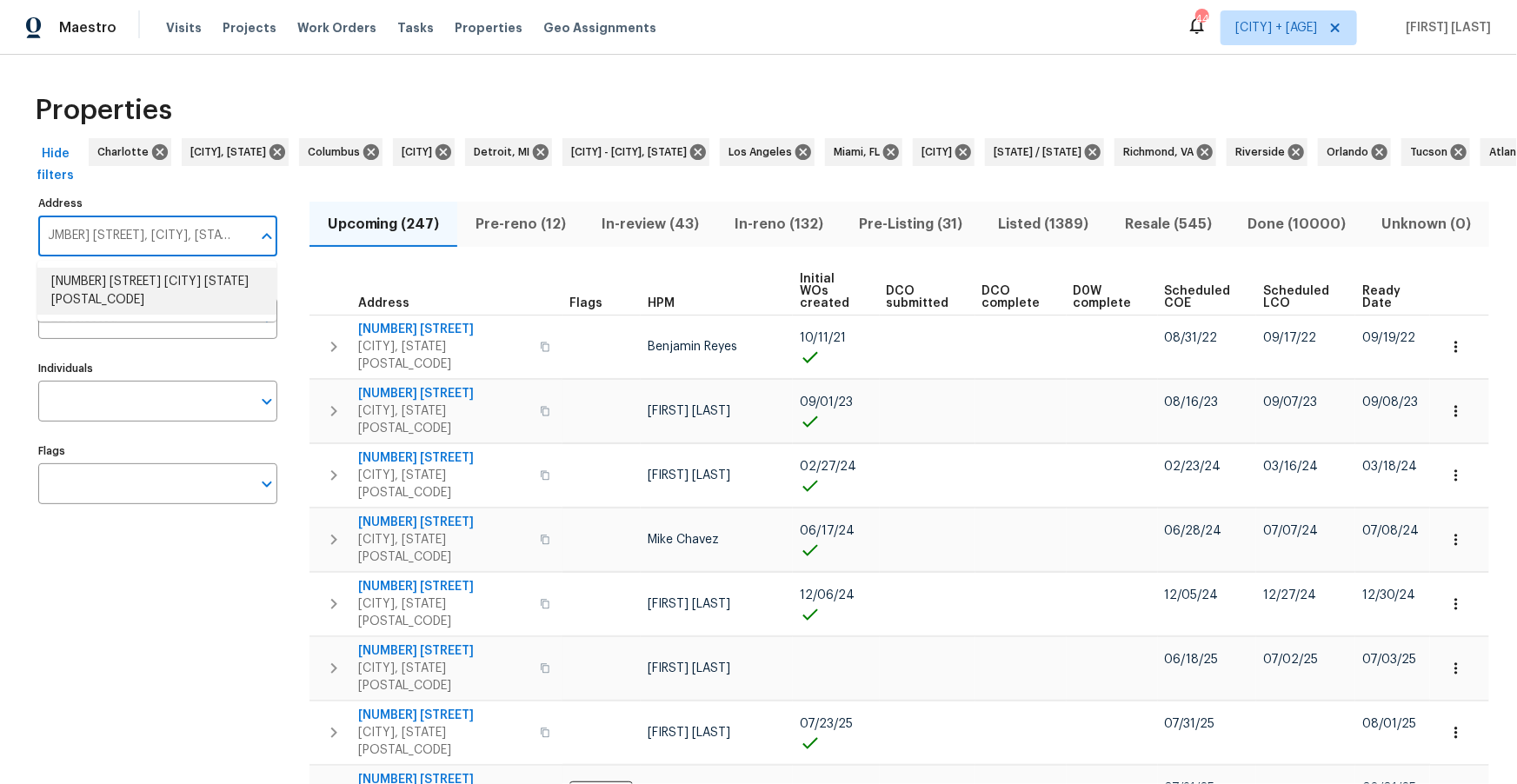 click on "1602 Sheffield Rd Leesburg FL 34748" at bounding box center (156, 291) 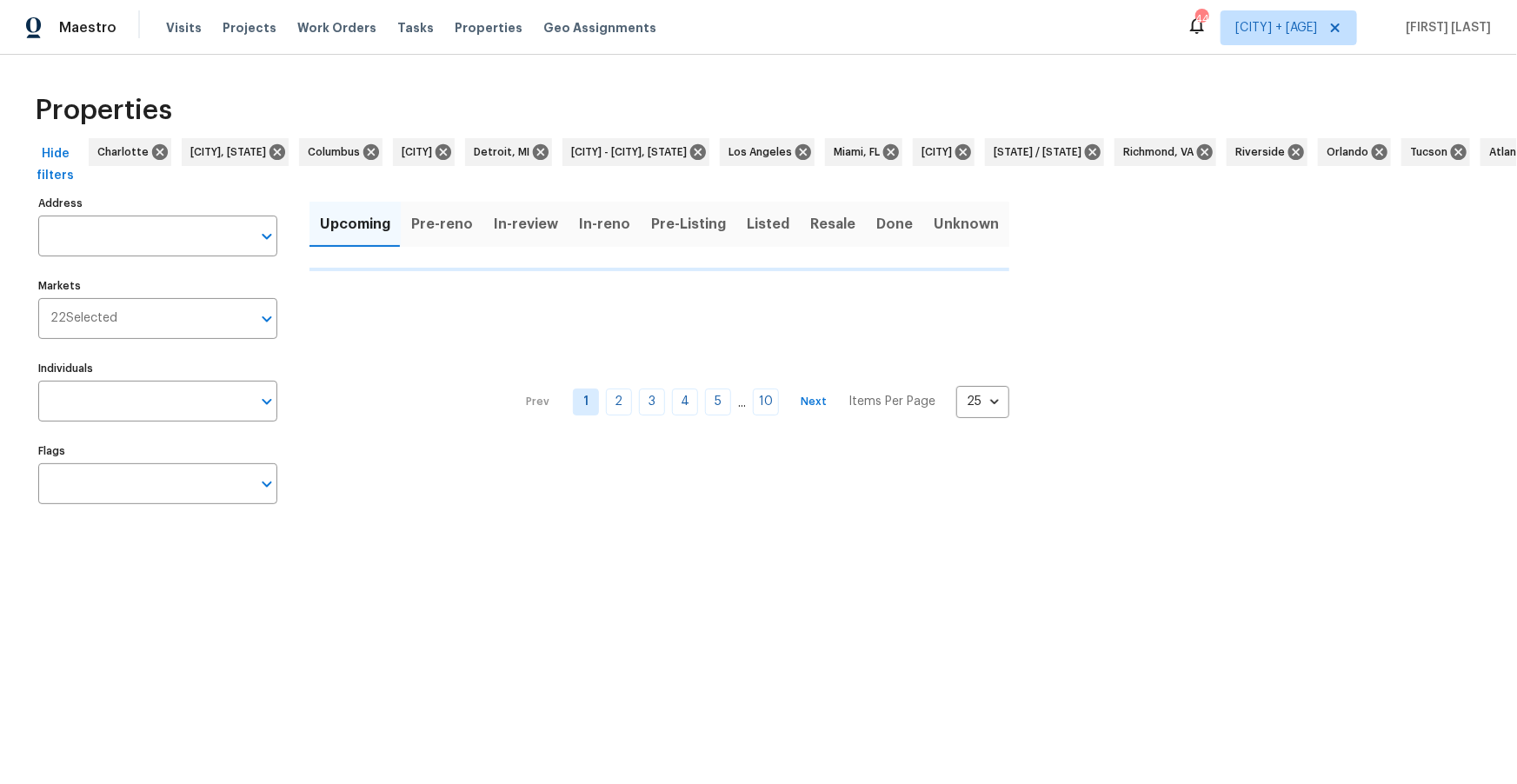 type on "1602 Sheffield Rd Leesburg FL 34748" 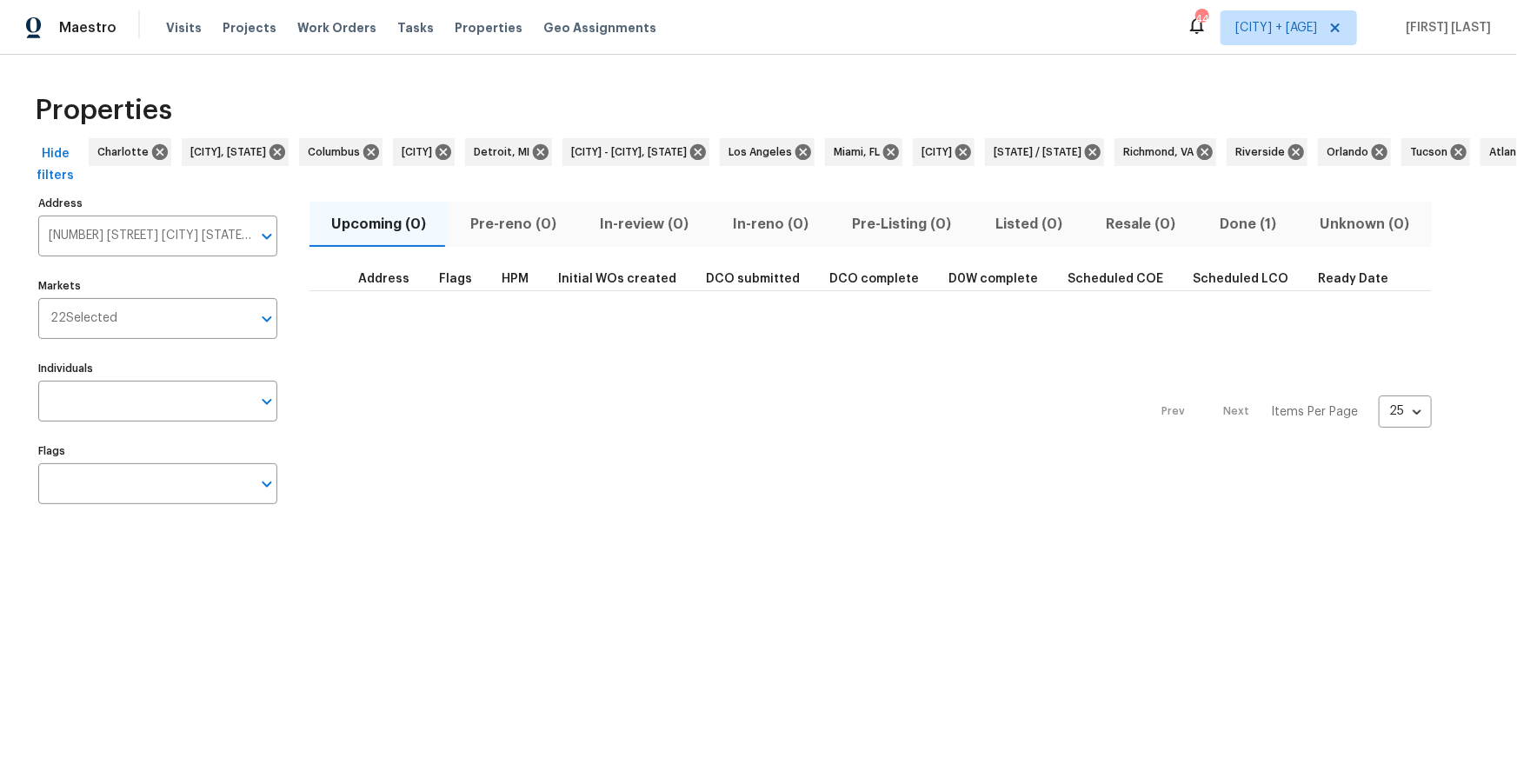 click on "Done (1)" at bounding box center [1248, 224] 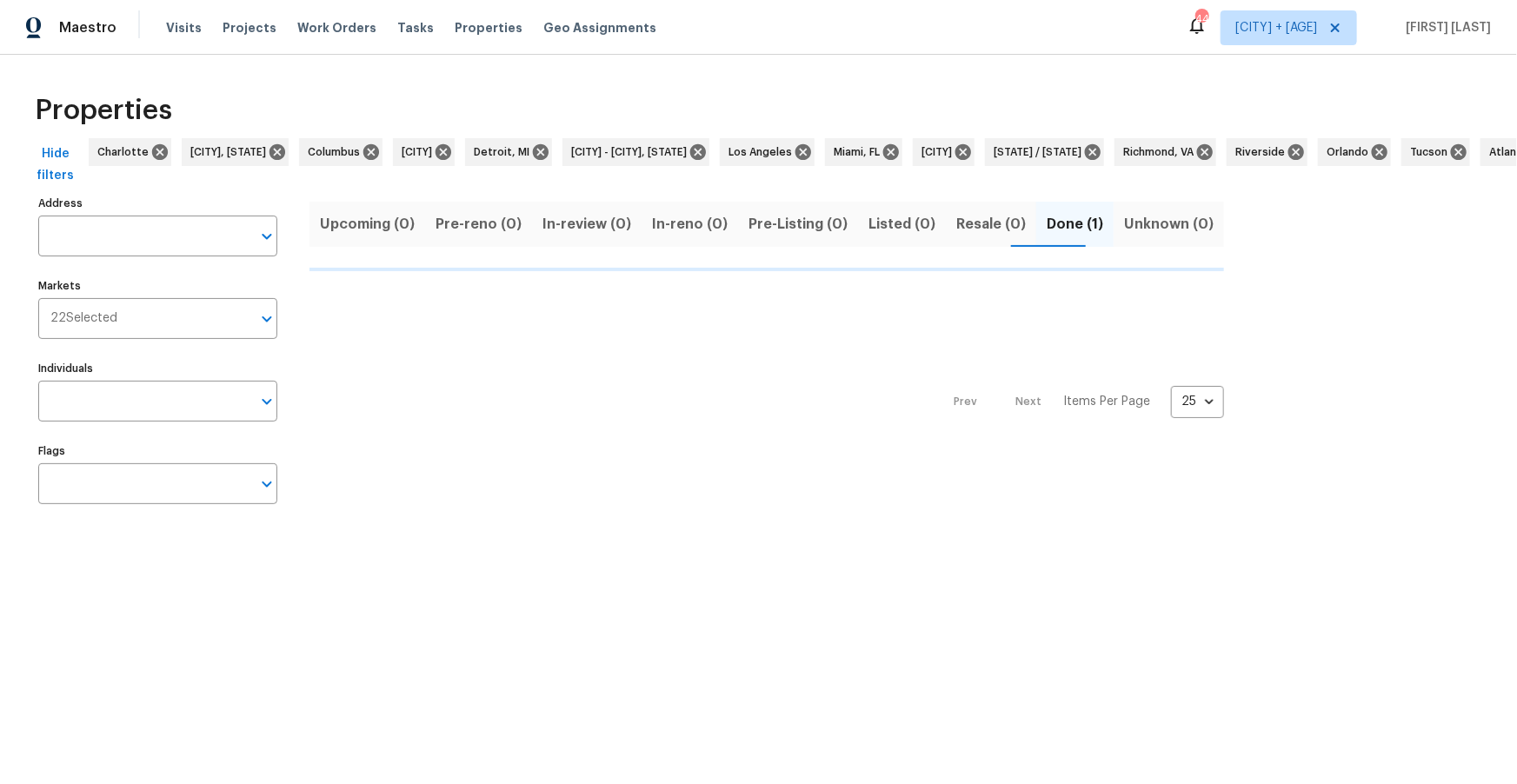 type on "1602 Sheffield Rd Leesburg FL 34748" 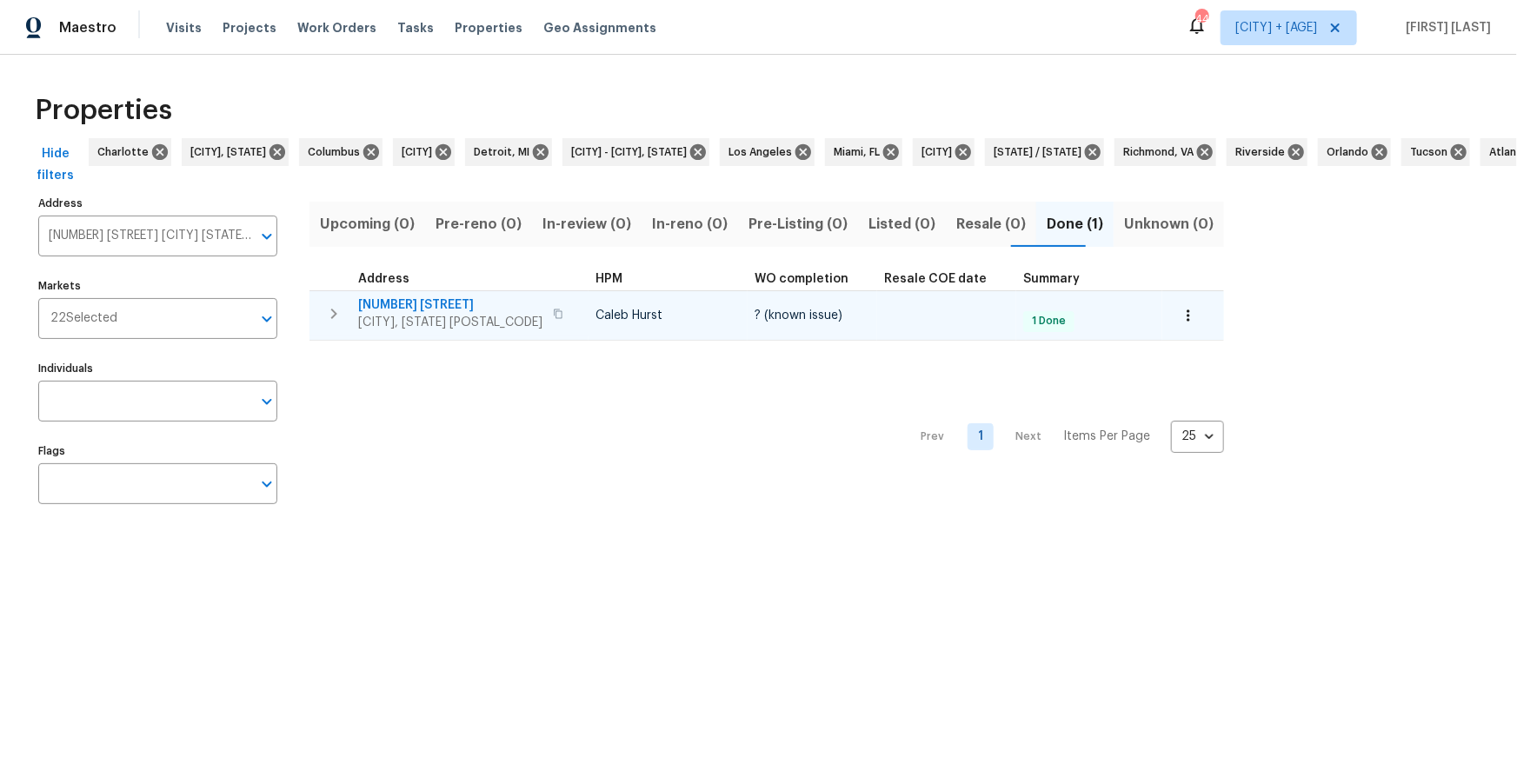 click on "1602 Sheffield Rd" at bounding box center [450, 305] 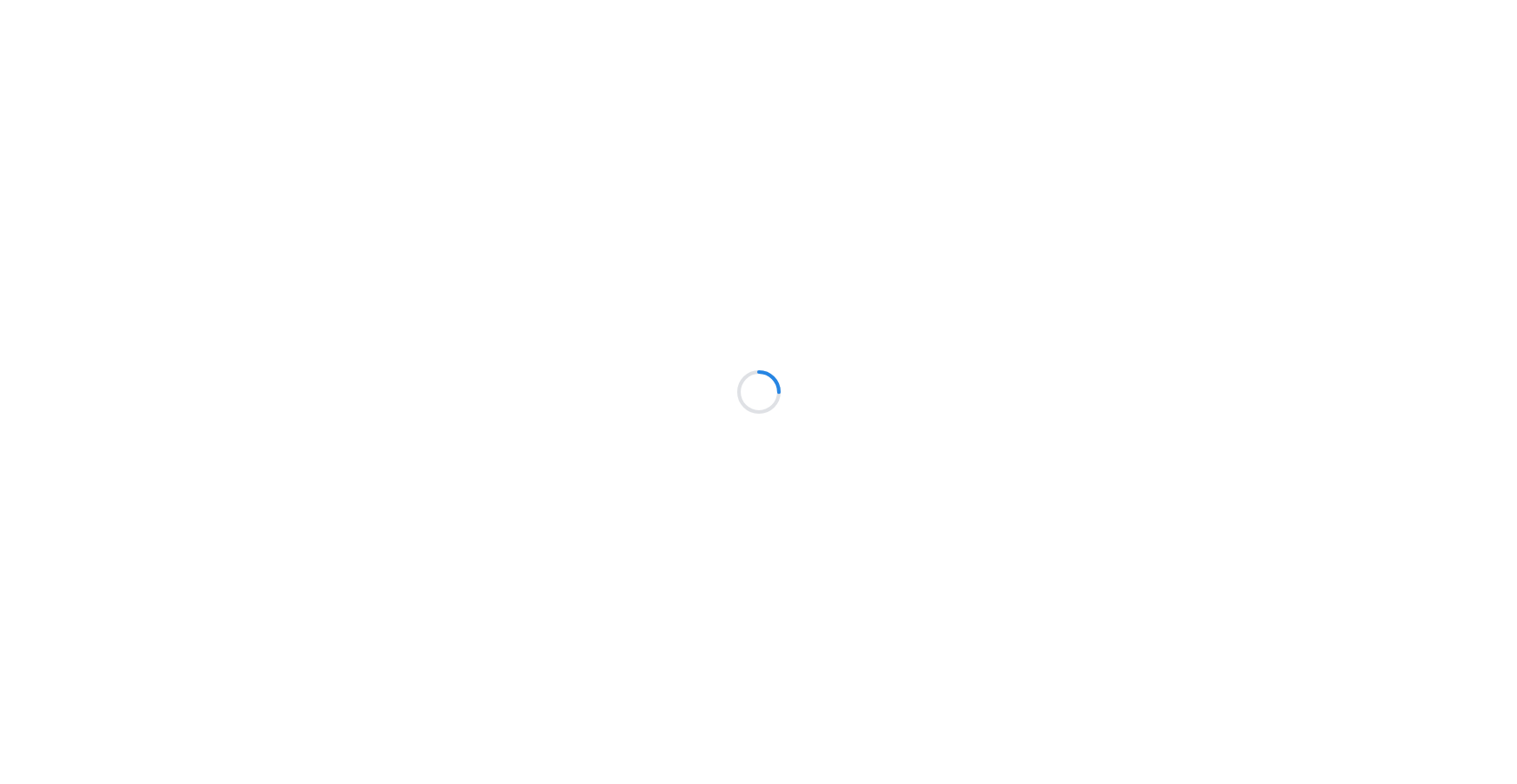 scroll, scrollTop: 0, scrollLeft: 0, axis: both 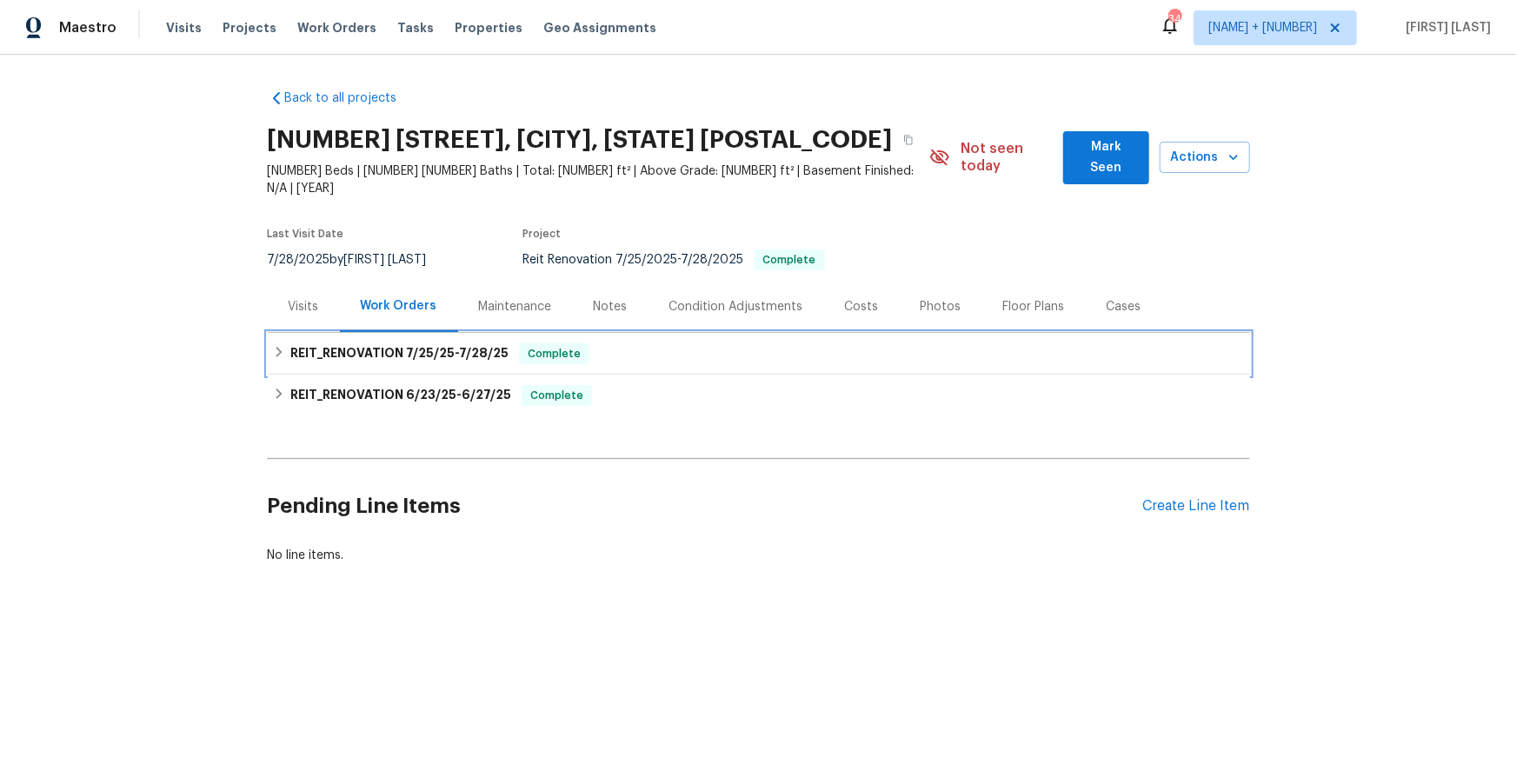 click on "[BRAND] [DATE] - [DATE]" at bounding box center [399, 354] 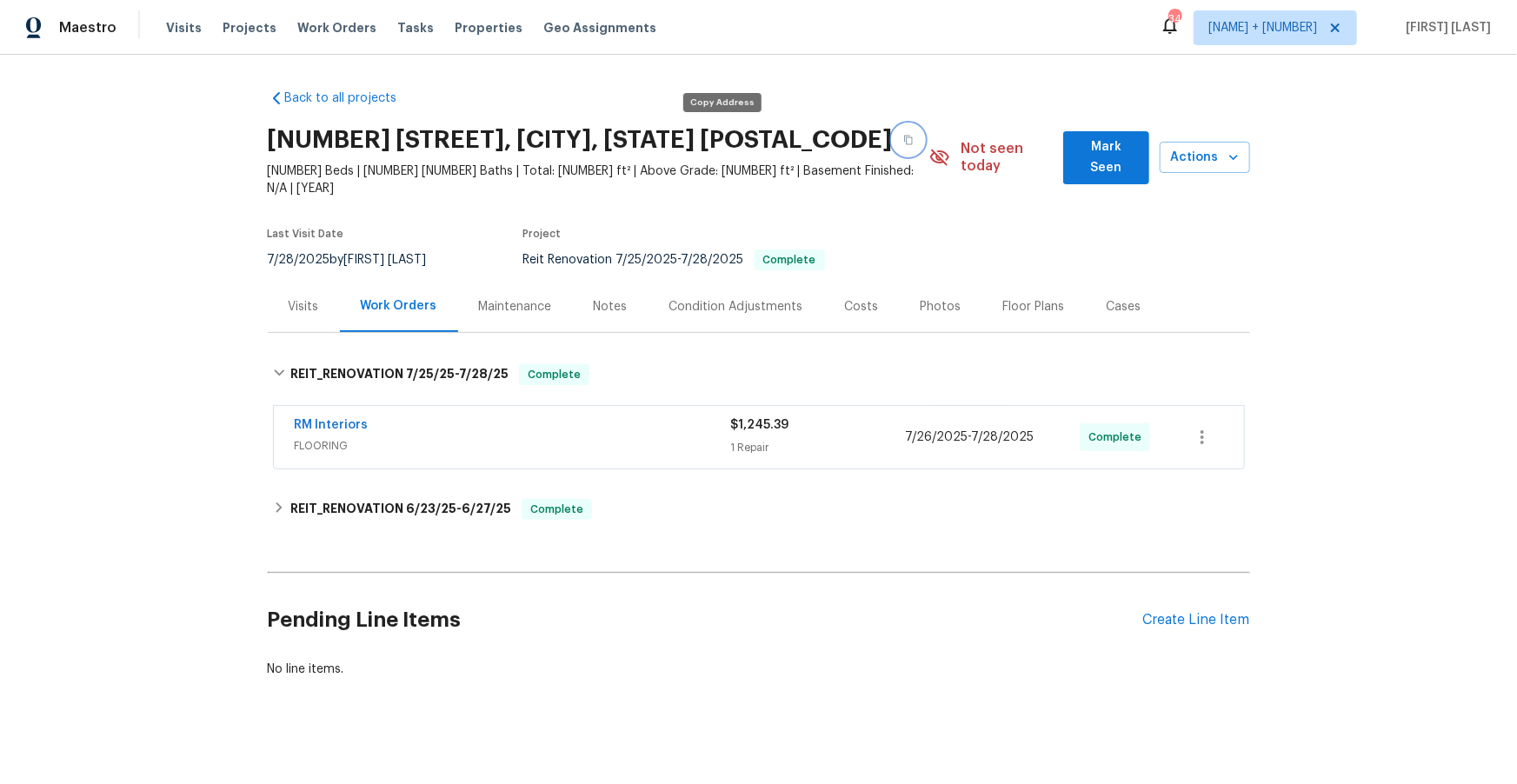 click 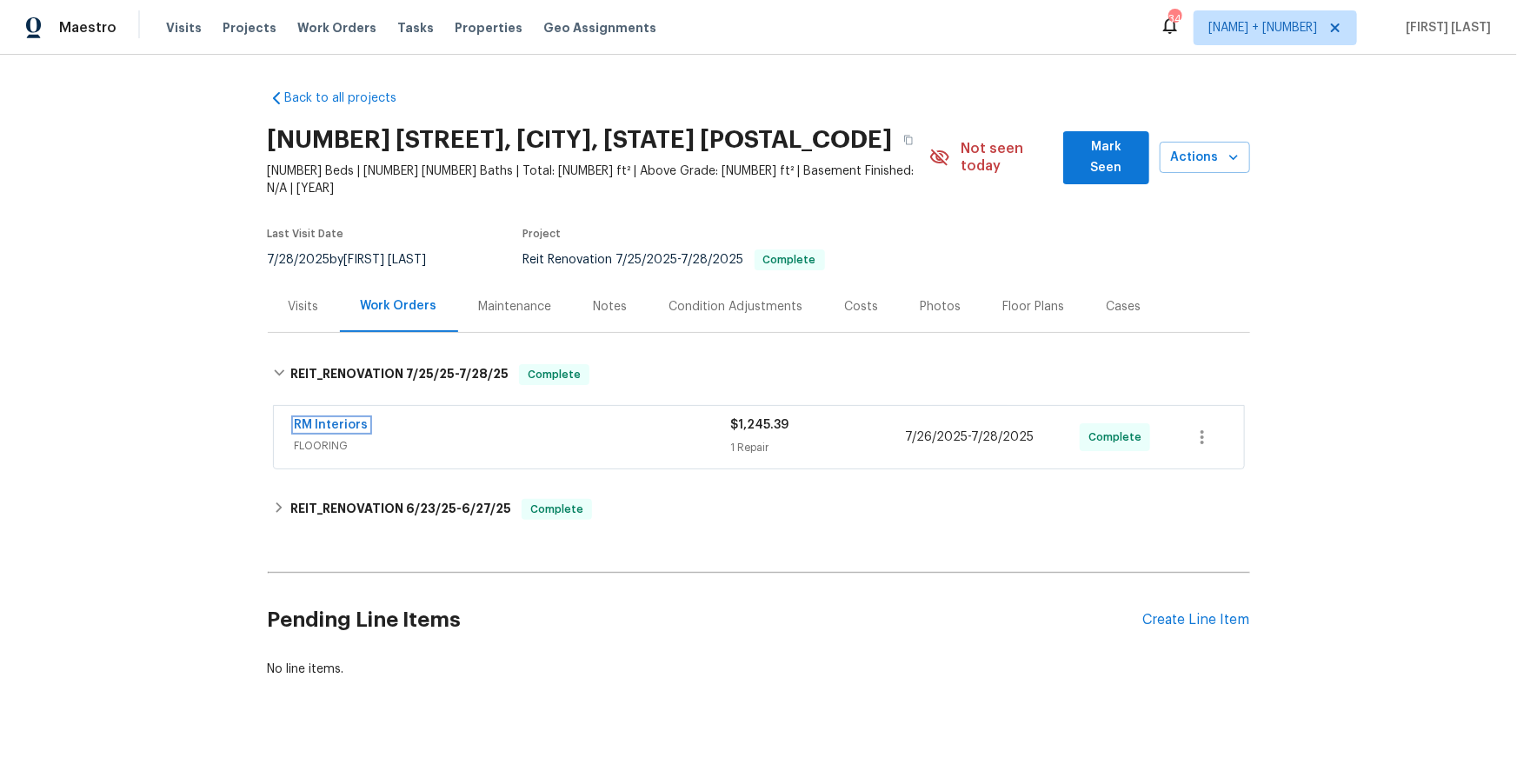 drag, startPoint x: 315, startPoint y: 408, endPoint x: 317, endPoint y: 424, distance: 16.124515 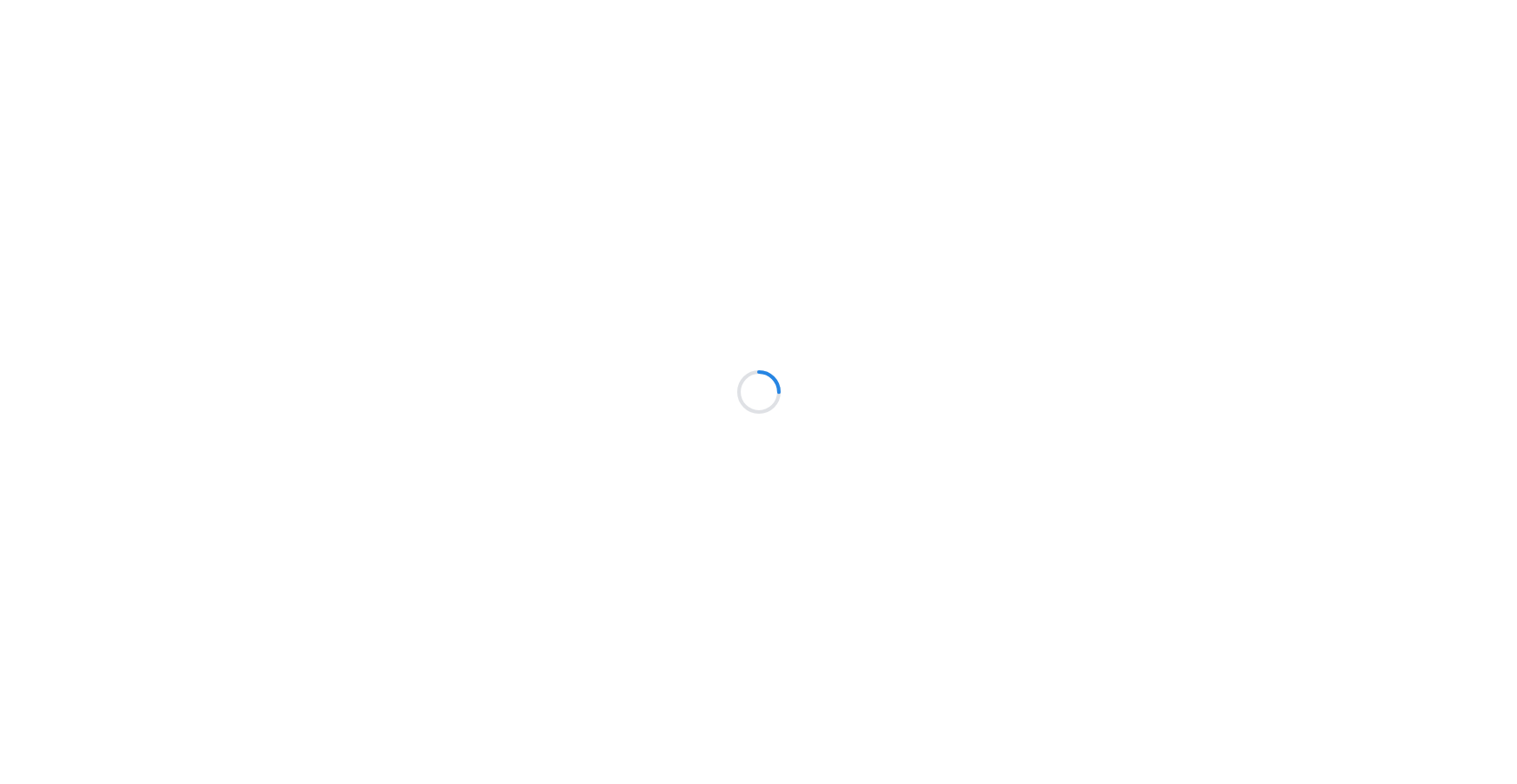 scroll, scrollTop: 0, scrollLeft: 0, axis: both 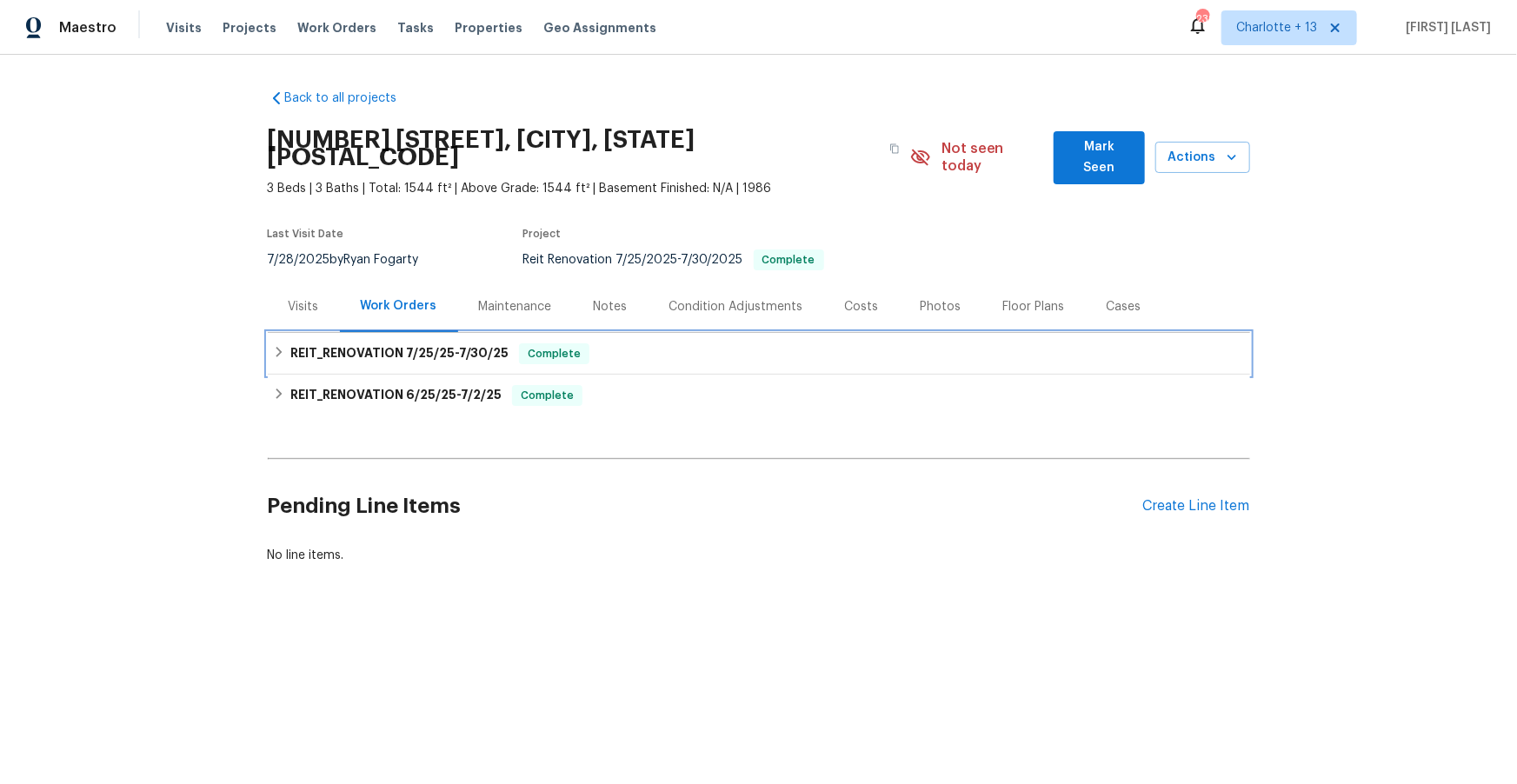 click on "7/25/25" at bounding box center [430, 353] 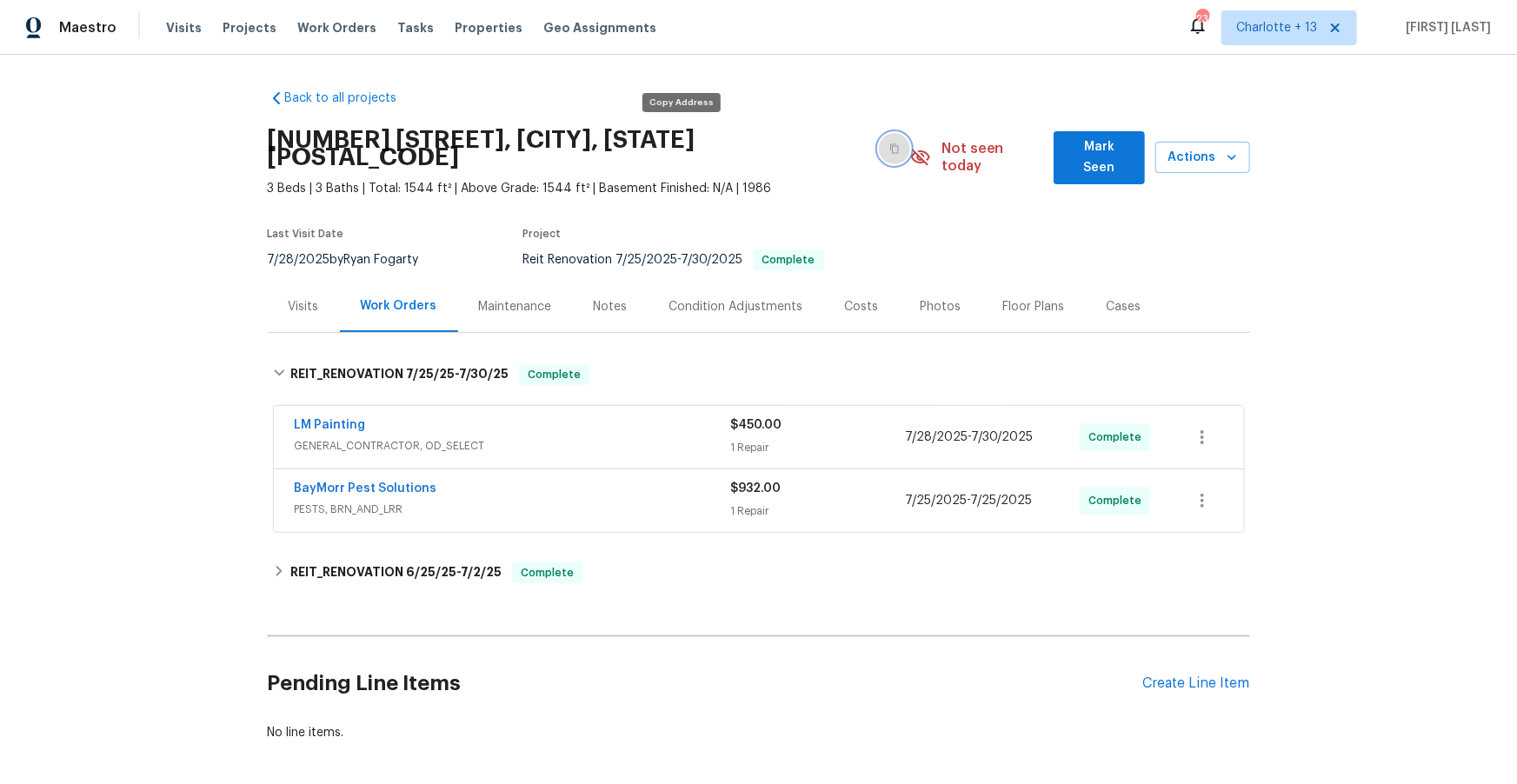 click 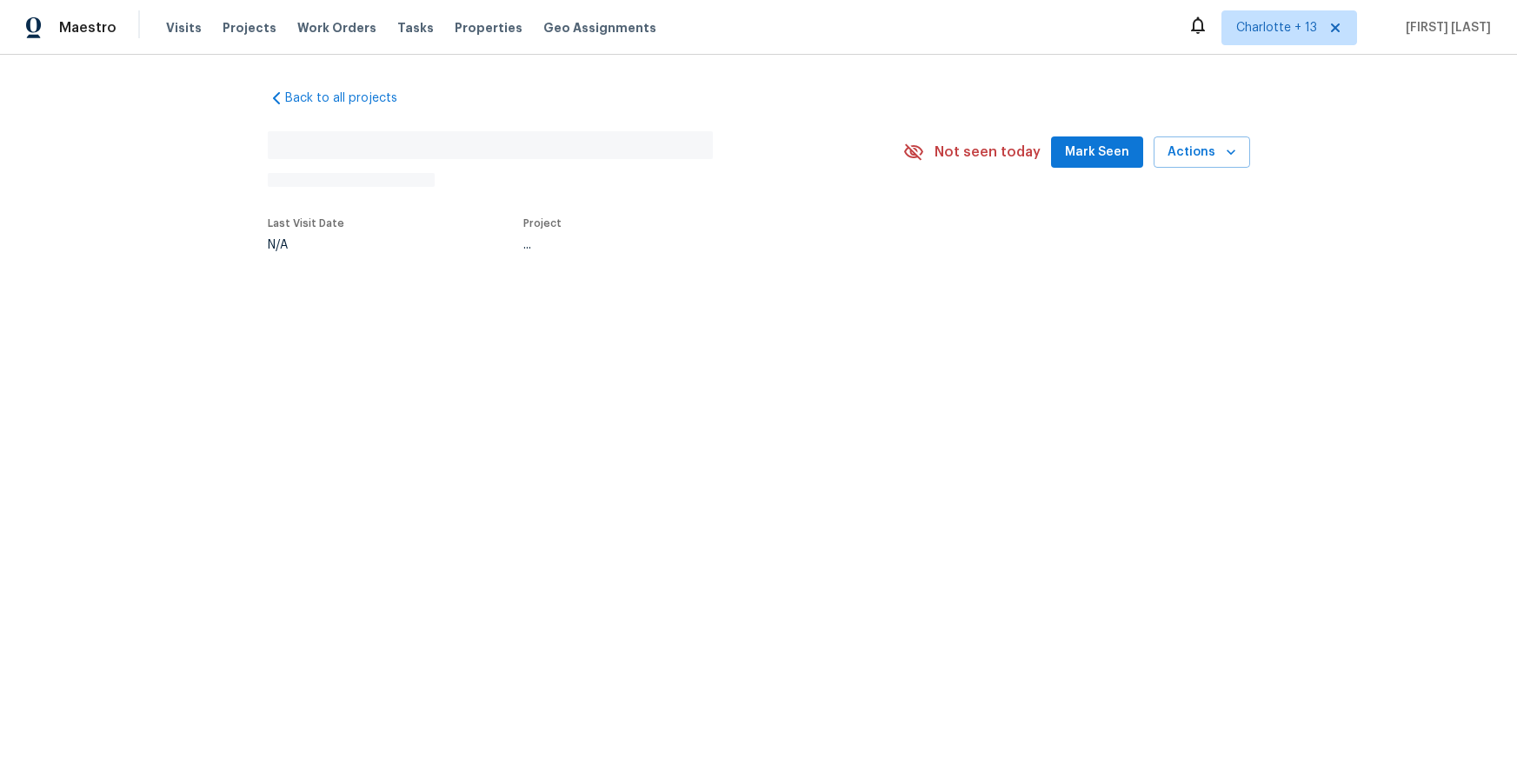scroll, scrollTop: 0, scrollLeft: 0, axis: both 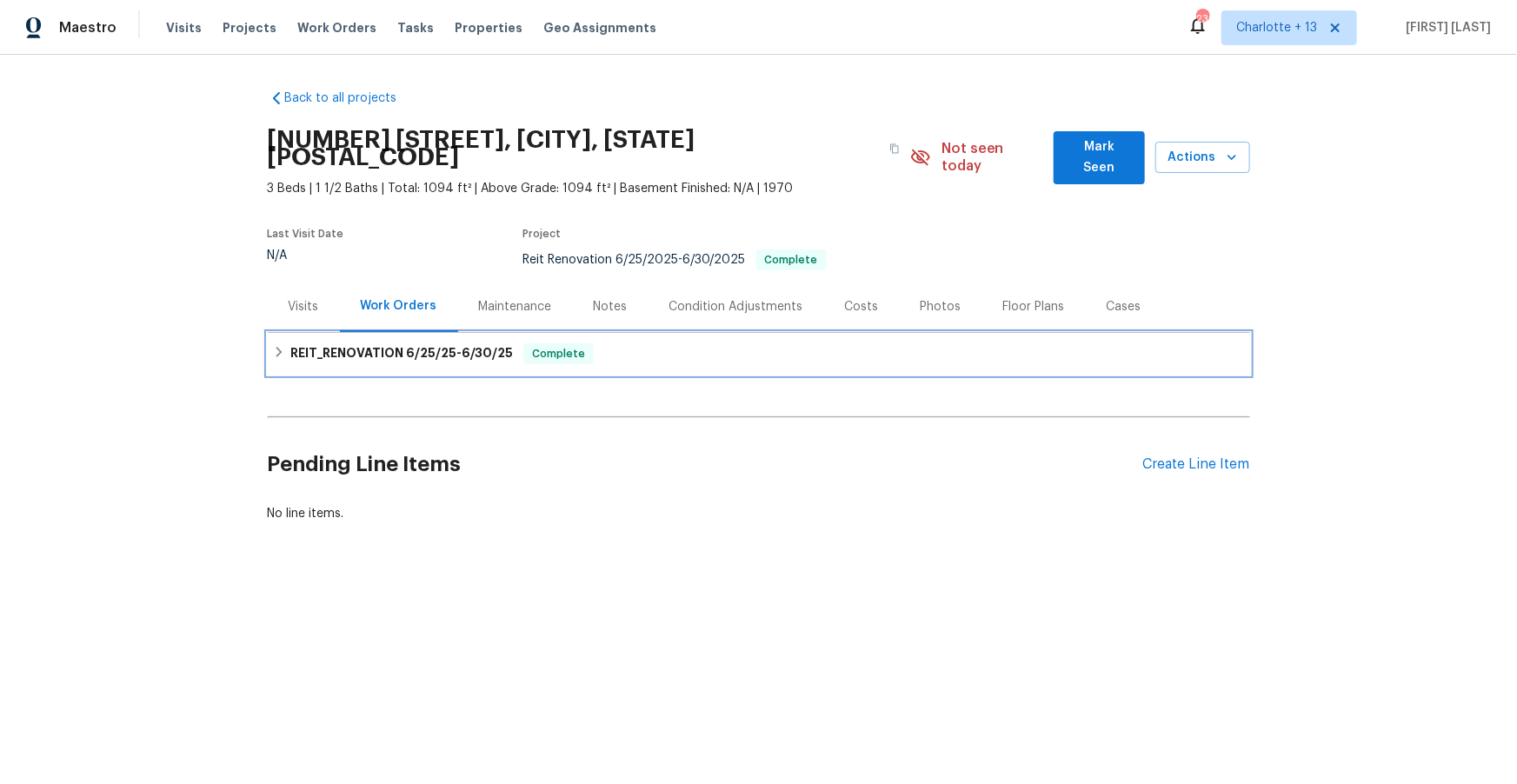 click on "6/25/25" at bounding box center [431, 353] 